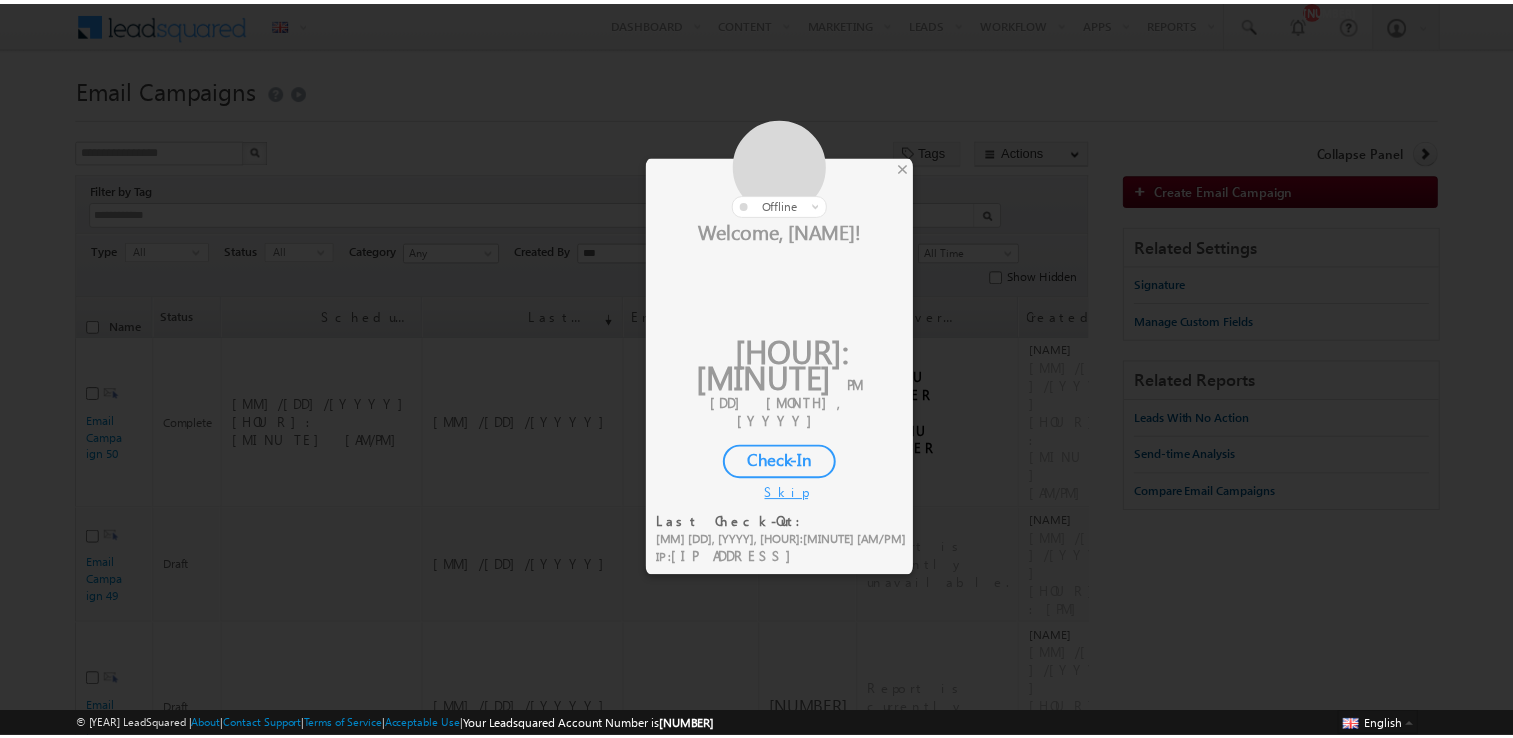 scroll, scrollTop: 0, scrollLeft: 0, axis: both 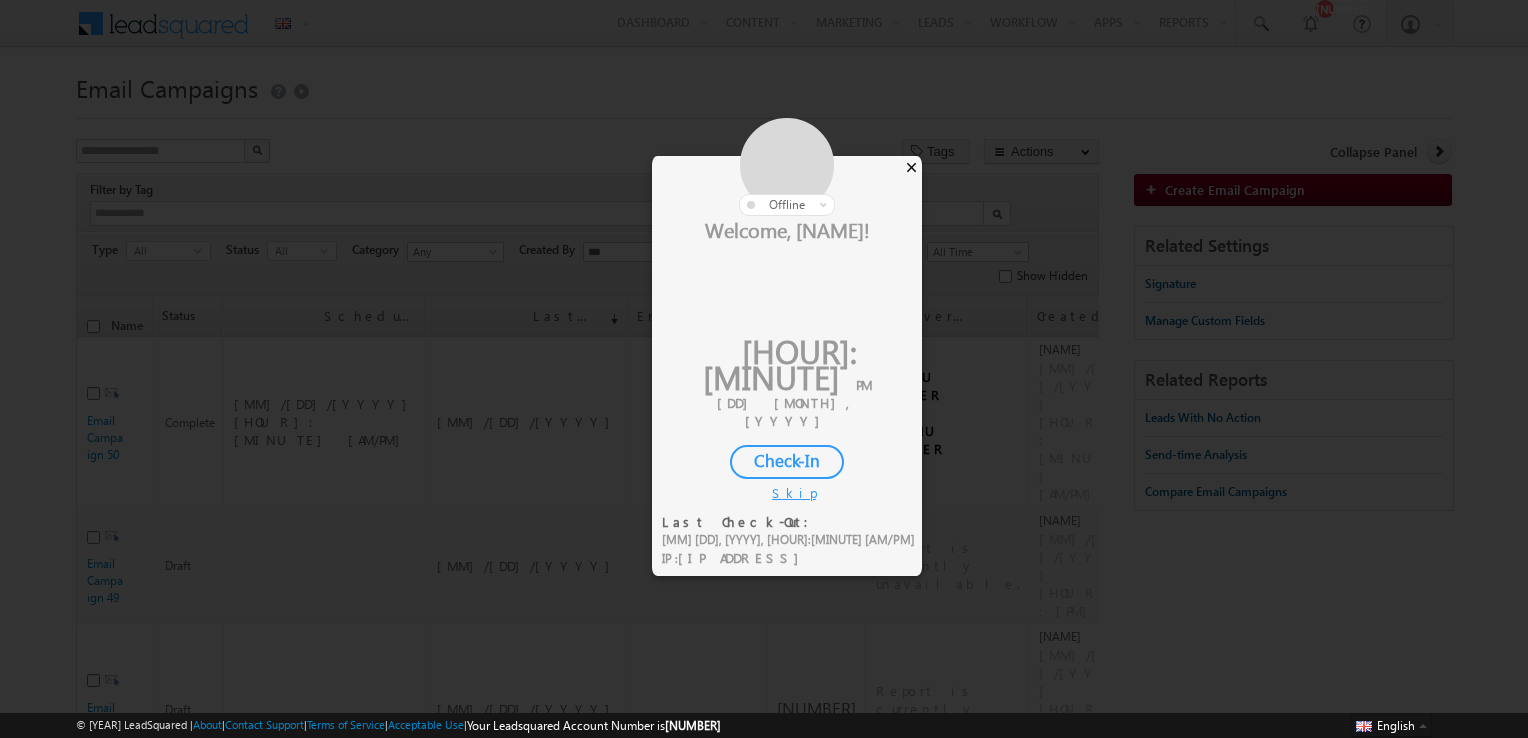 click on "×" at bounding box center (911, 167) 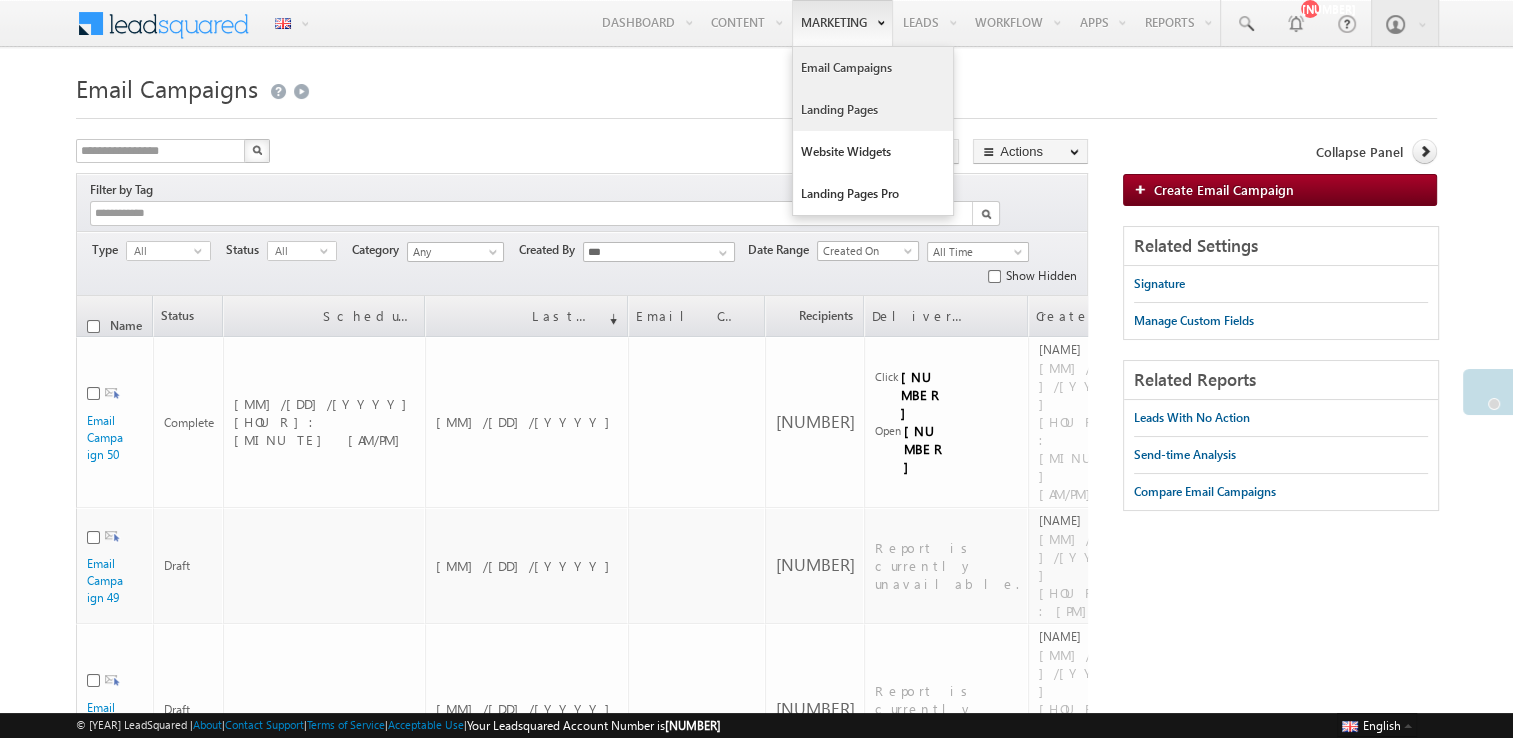 click on "Landing Pages" at bounding box center (873, 110) 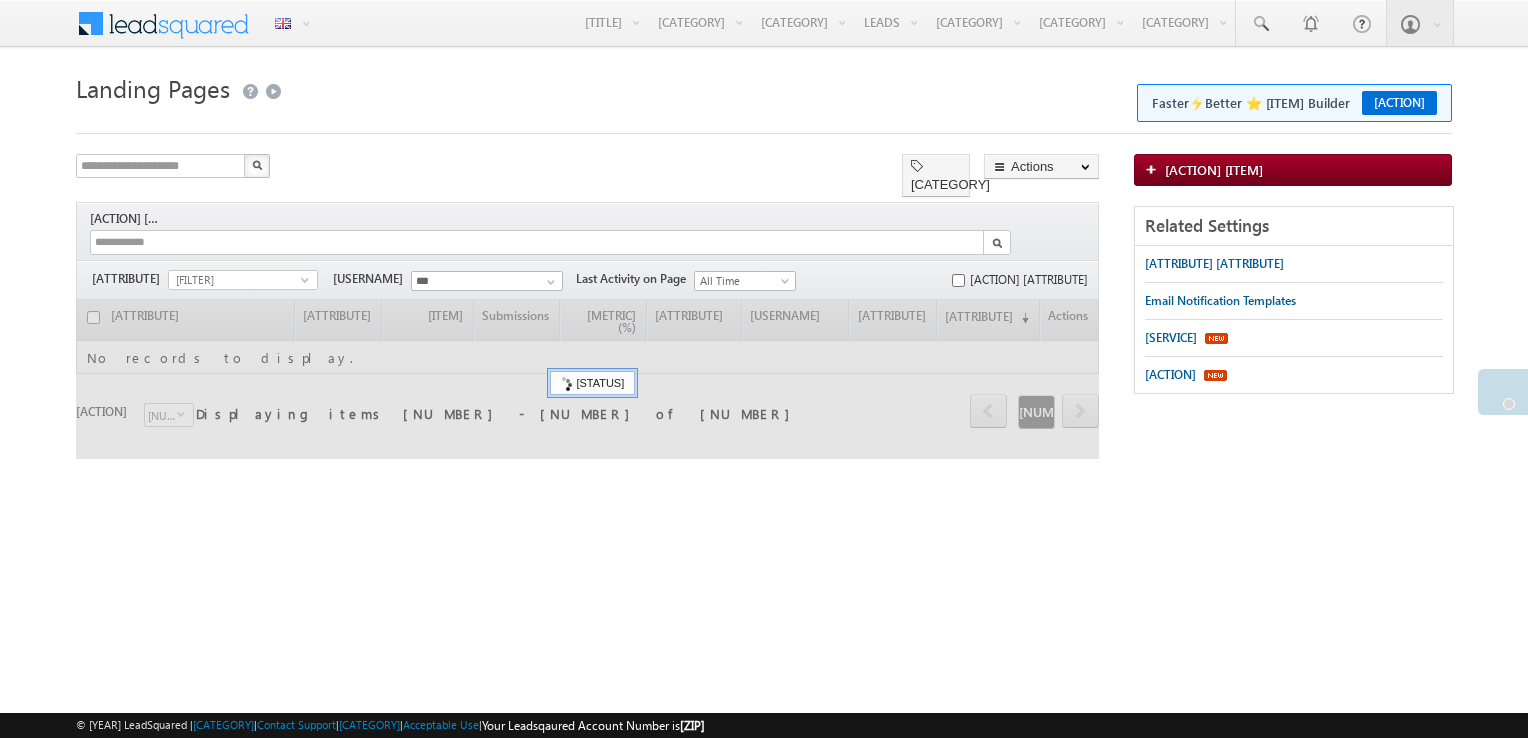 scroll, scrollTop: 0, scrollLeft: 0, axis: both 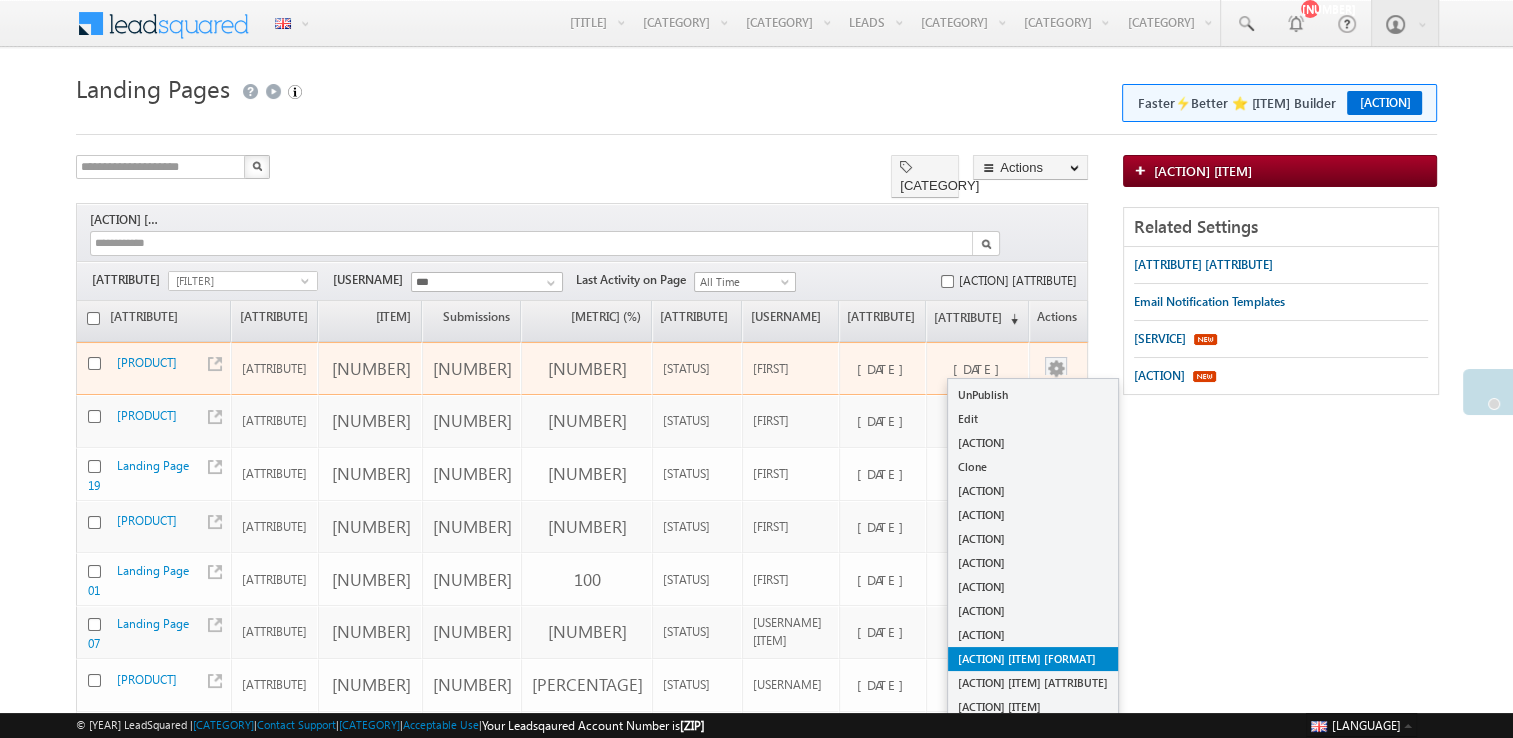 click on "[ACTION] [ITEM] [FORMAT]" at bounding box center [1033, 395] 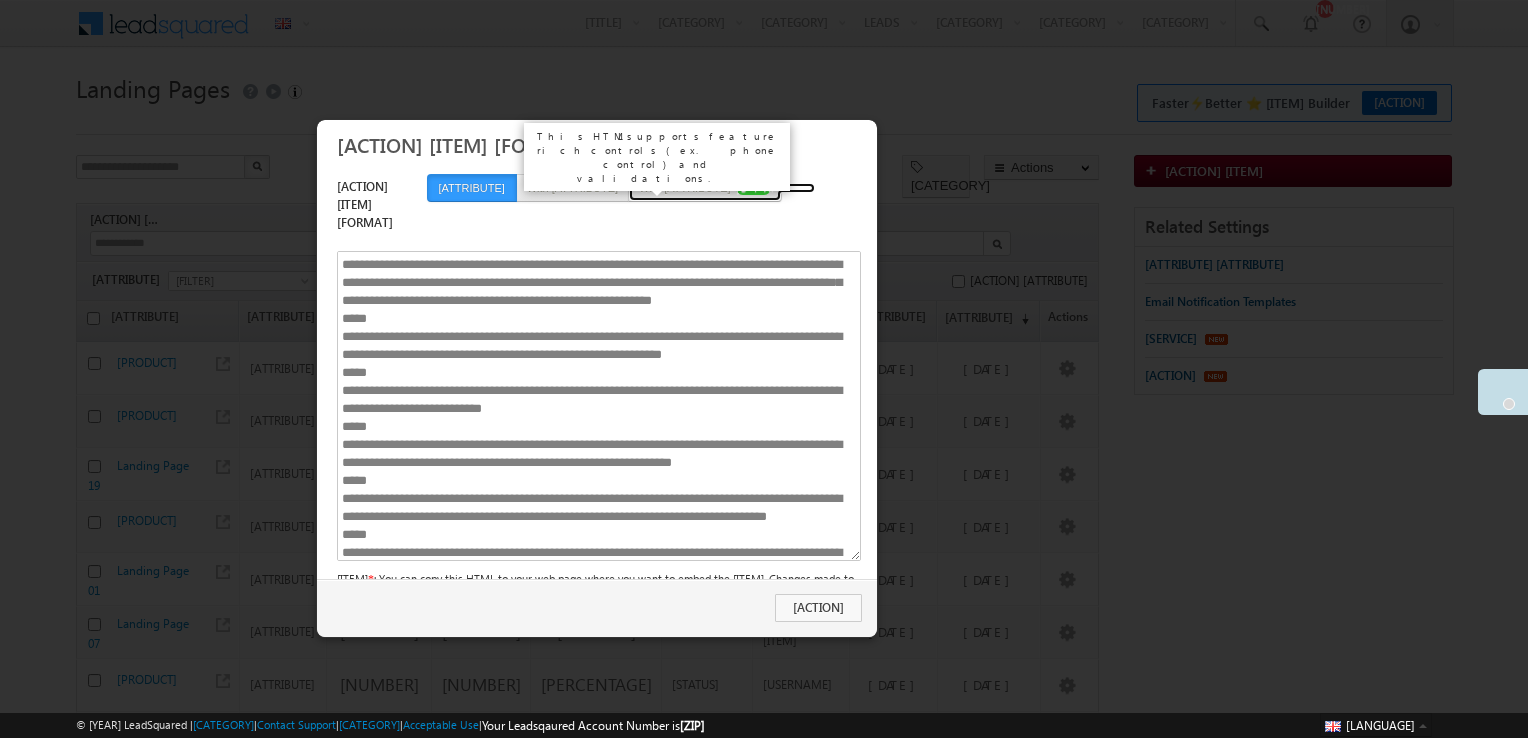 click on "With Style
Beta" at bounding box center [704, 188] 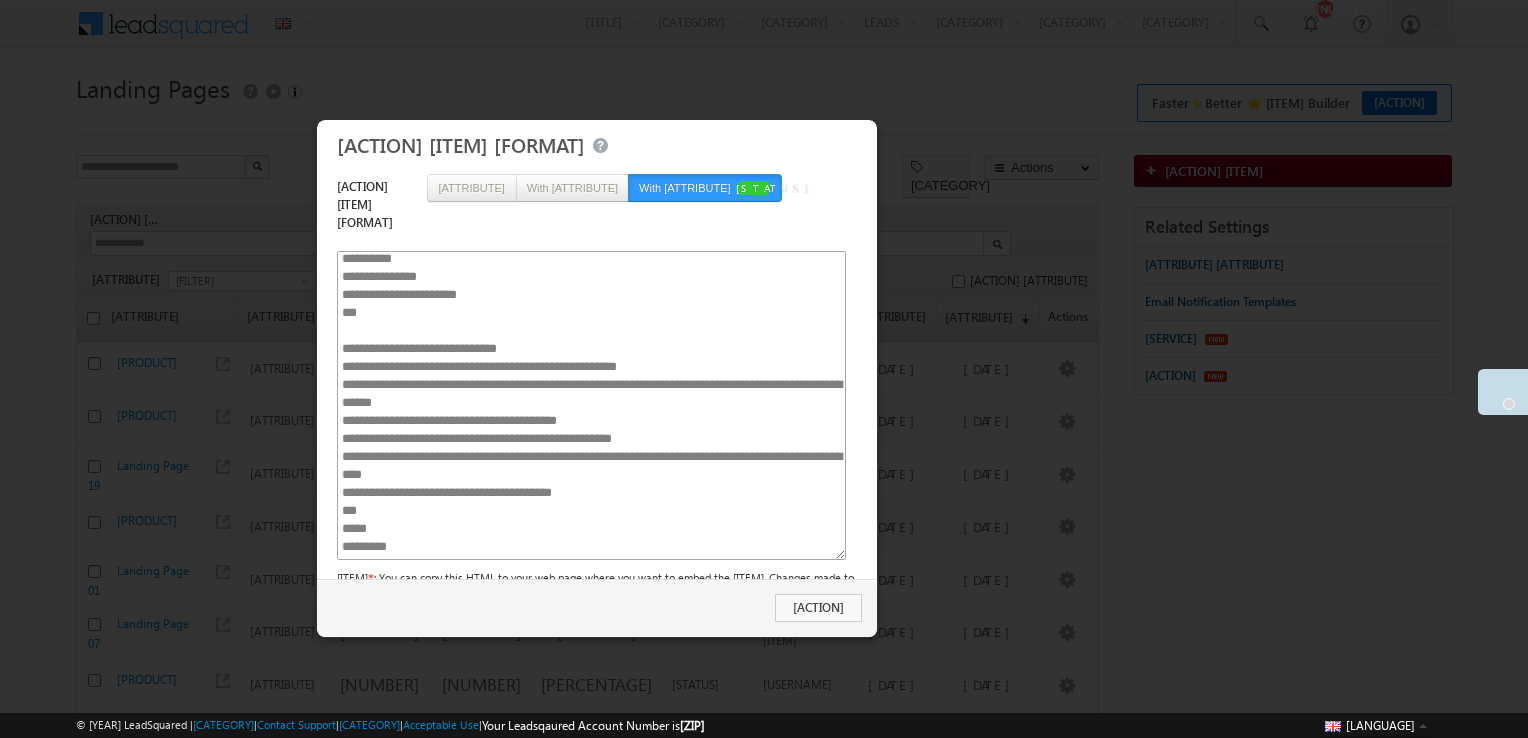 scroll, scrollTop: 4192, scrollLeft: 0, axis: vertical 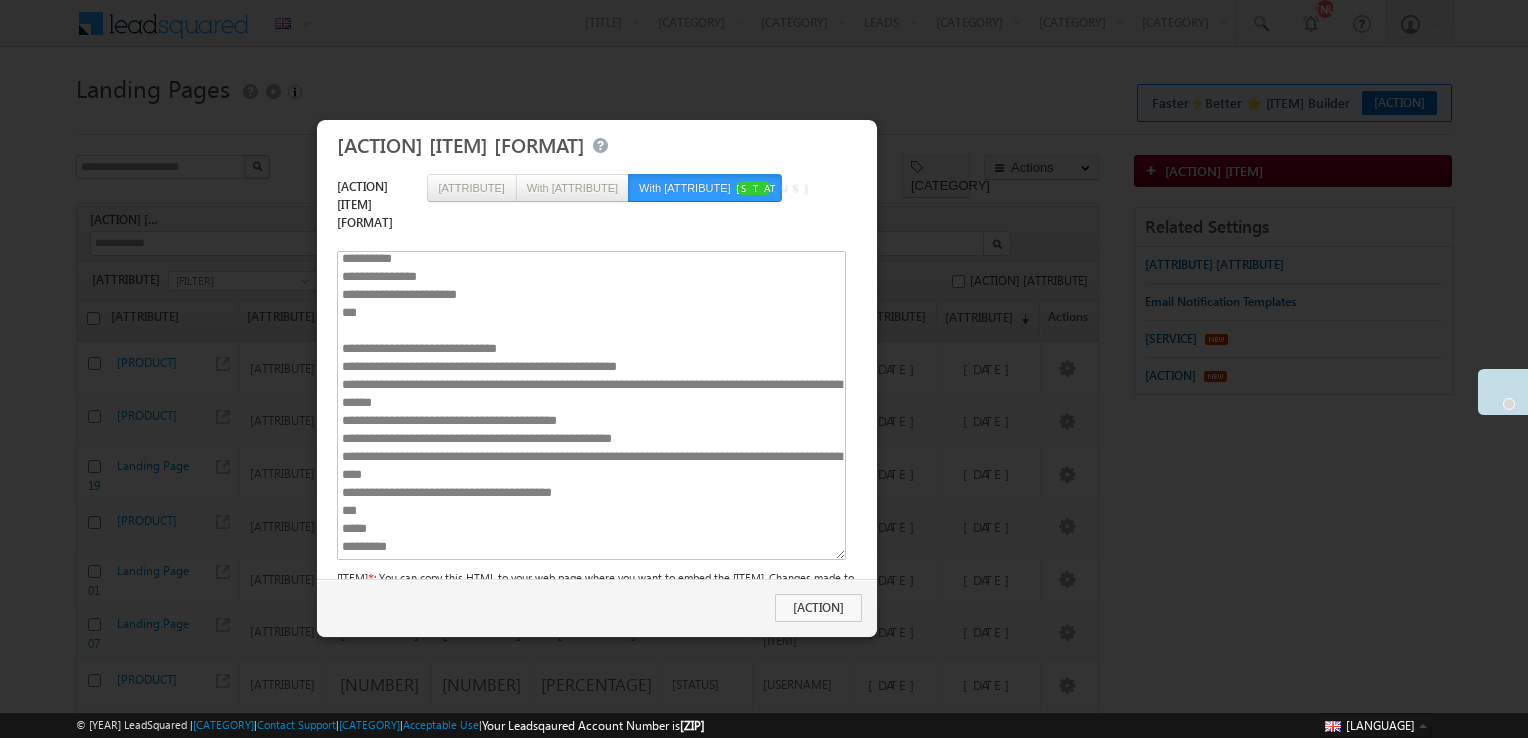 click at bounding box center [591, 406] 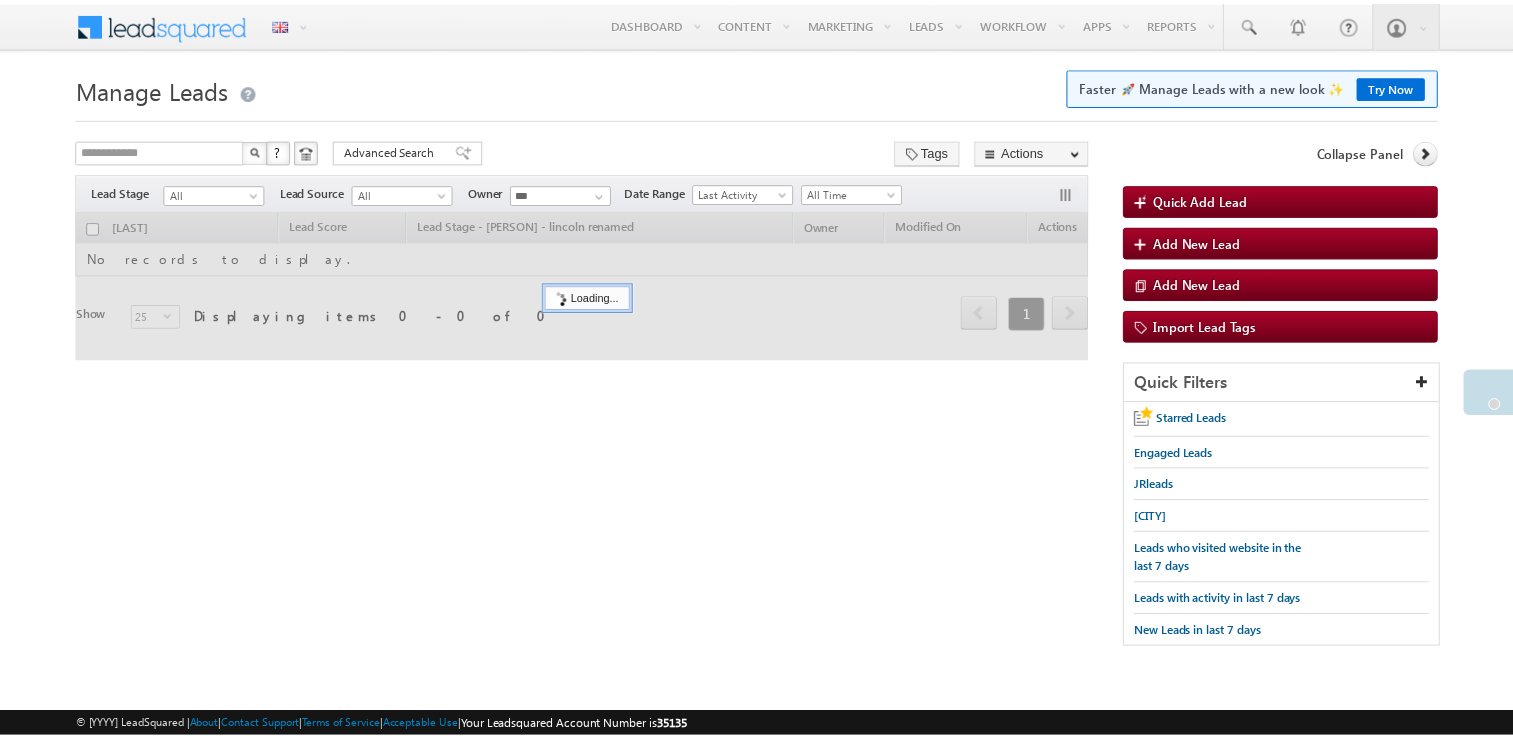 scroll, scrollTop: 0, scrollLeft: 0, axis: both 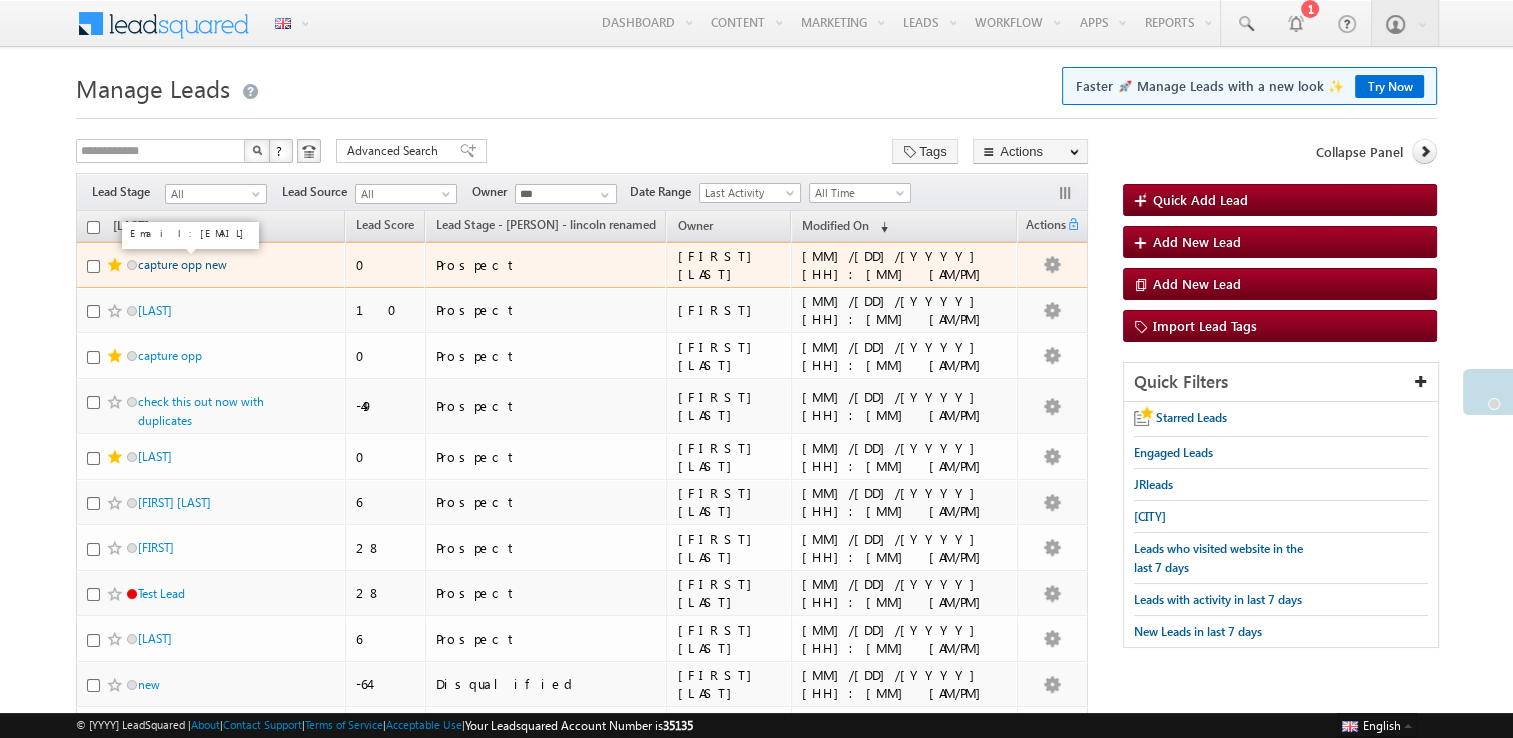 click on "capture opp new" at bounding box center (182, 264) 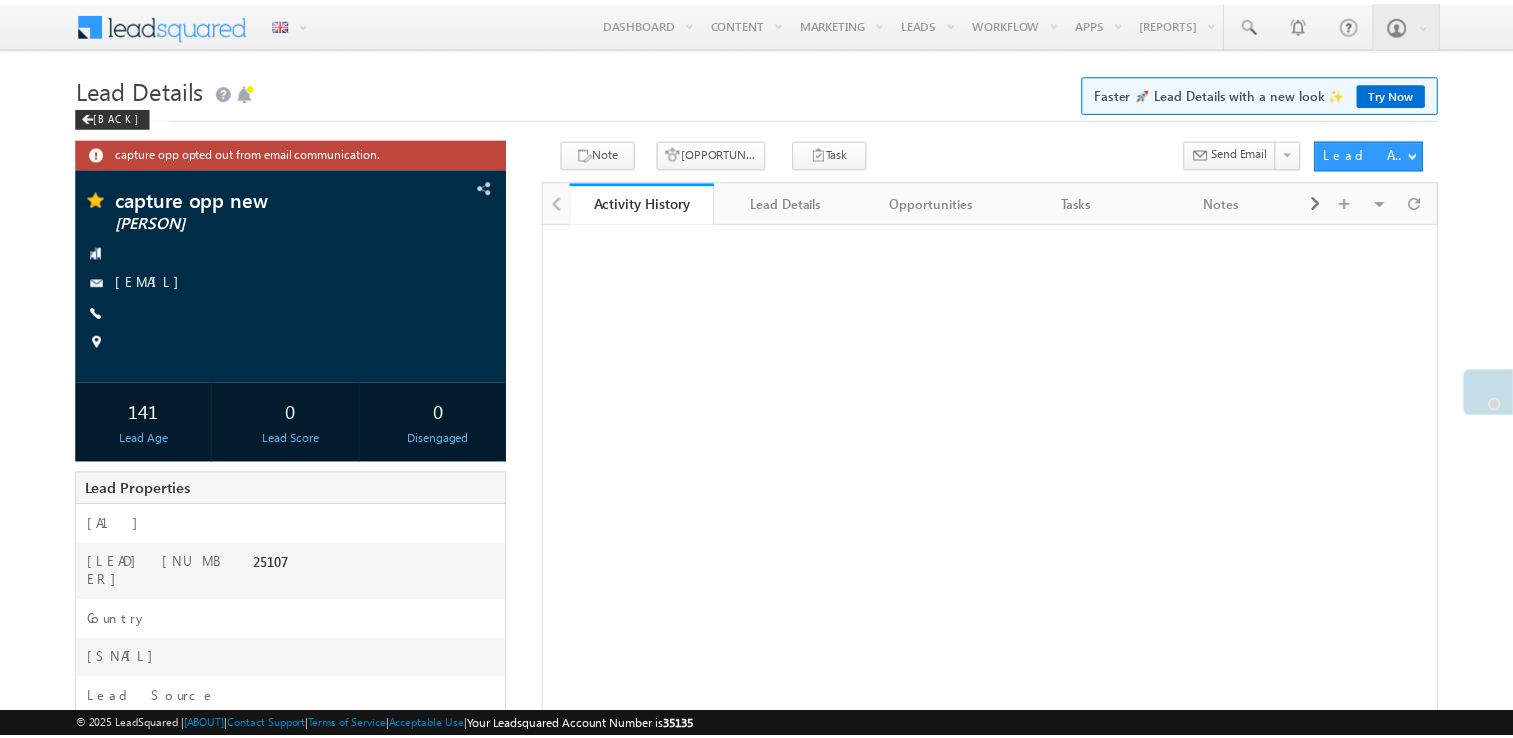 scroll, scrollTop: 0, scrollLeft: 0, axis: both 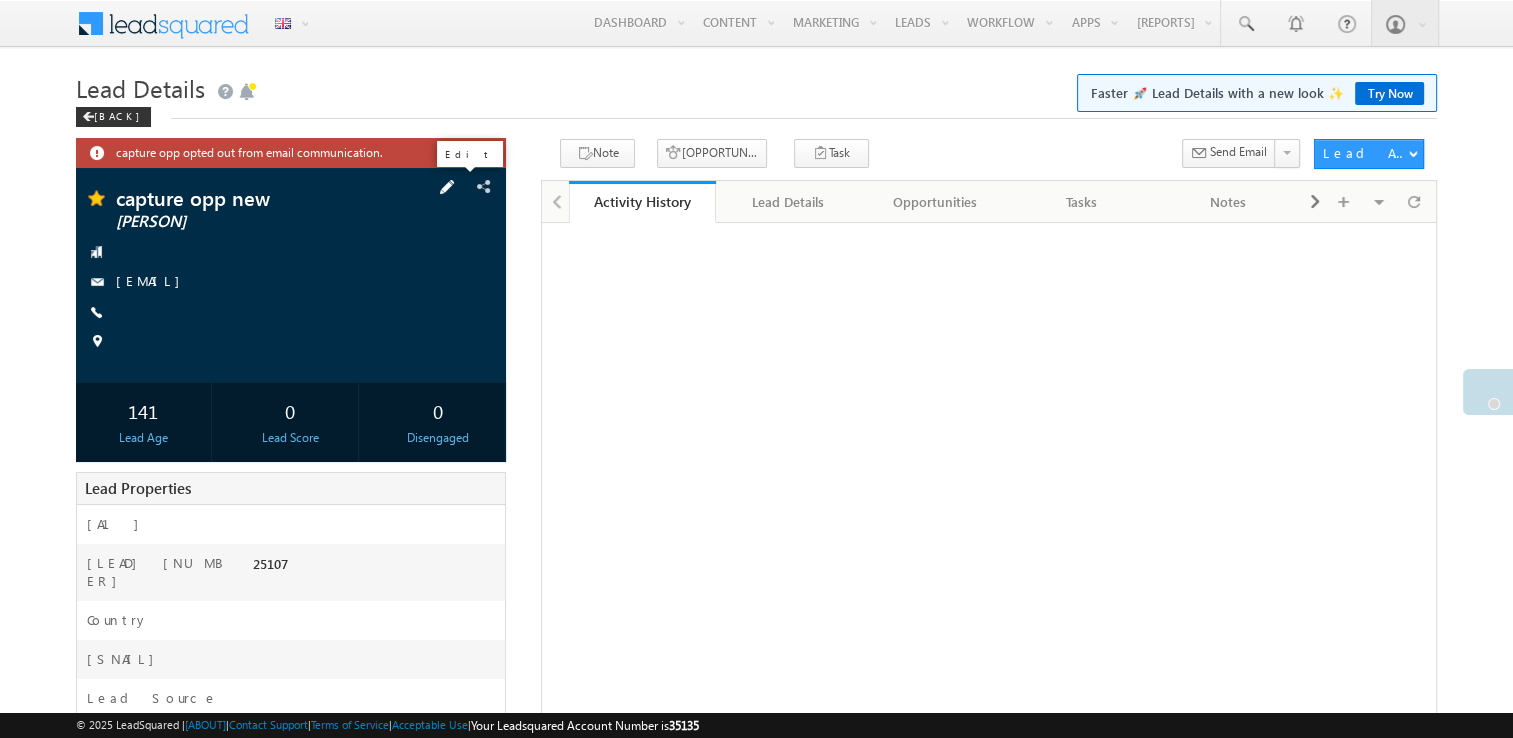click at bounding box center [447, 187] 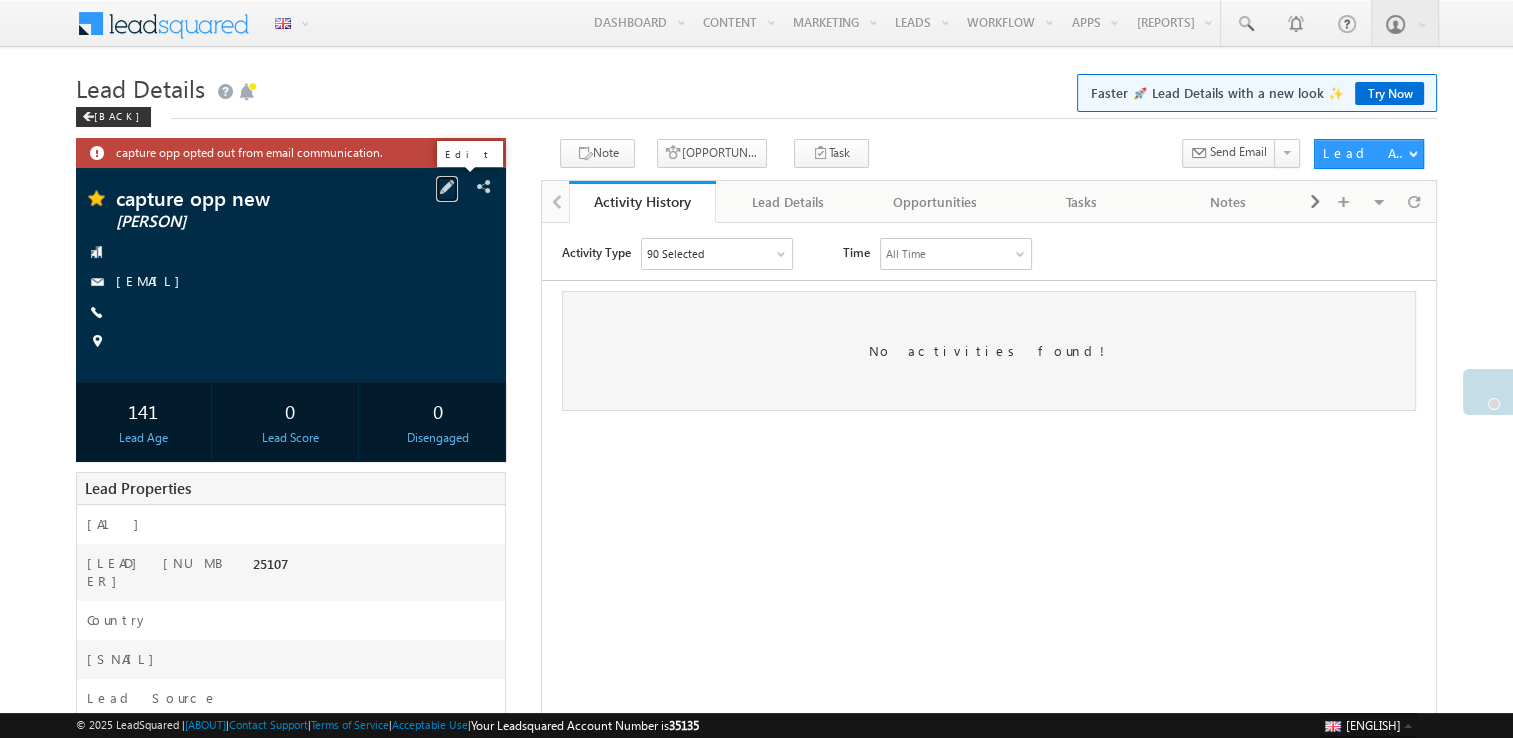 scroll, scrollTop: 0, scrollLeft: 0, axis: both 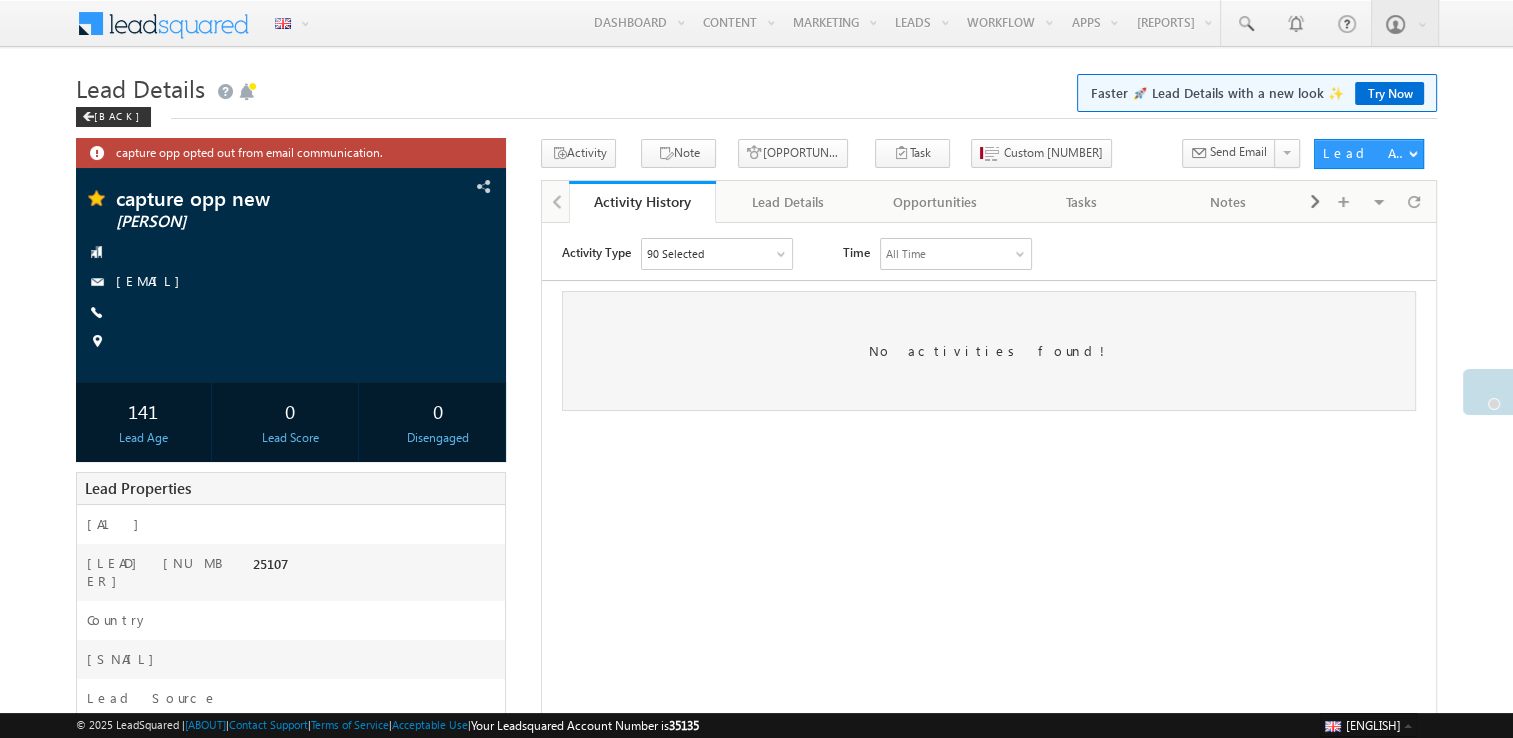 click on "Lead Details Faster 🚀 Lead Details with a new look ✨ Try Now" at bounding box center [757, 86] 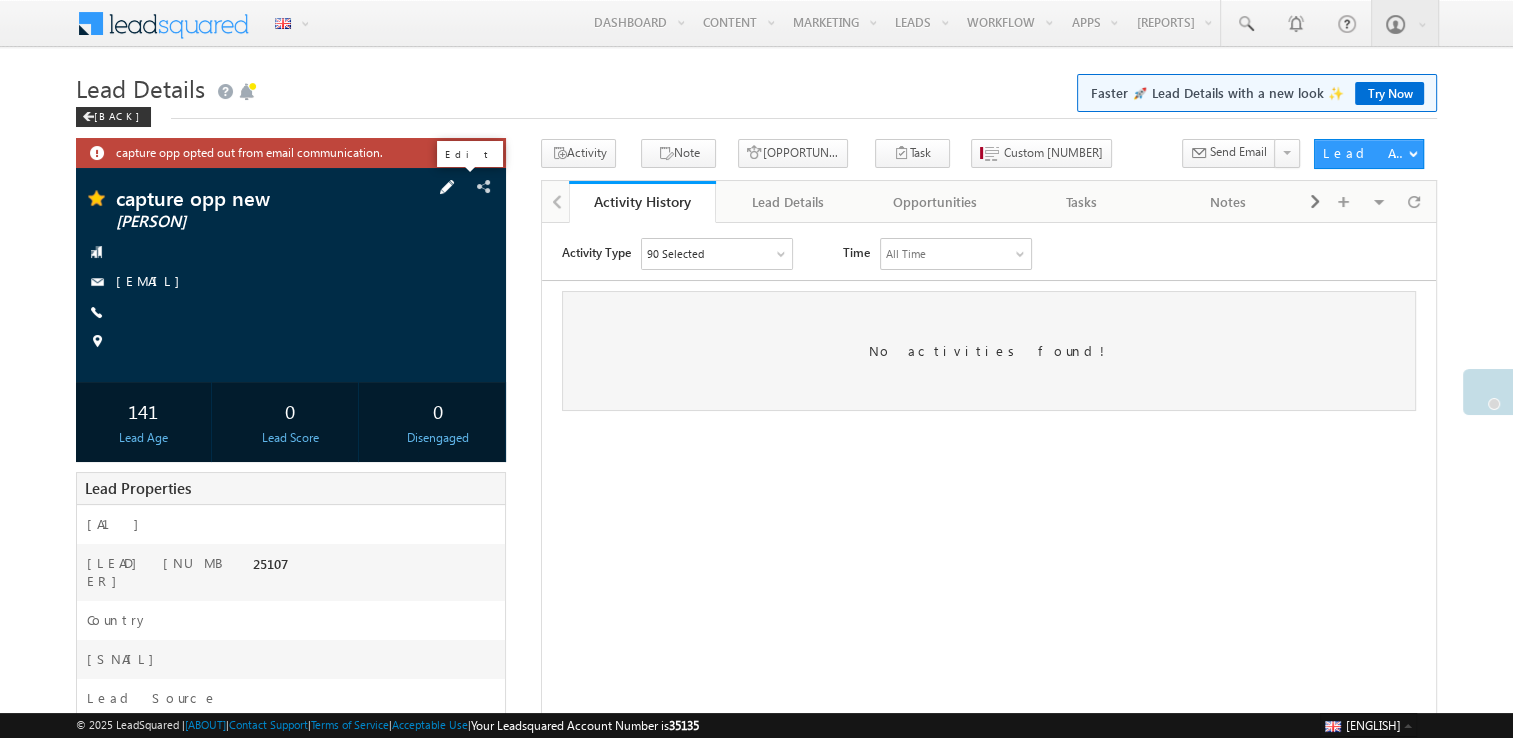 click at bounding box center (447, 187) 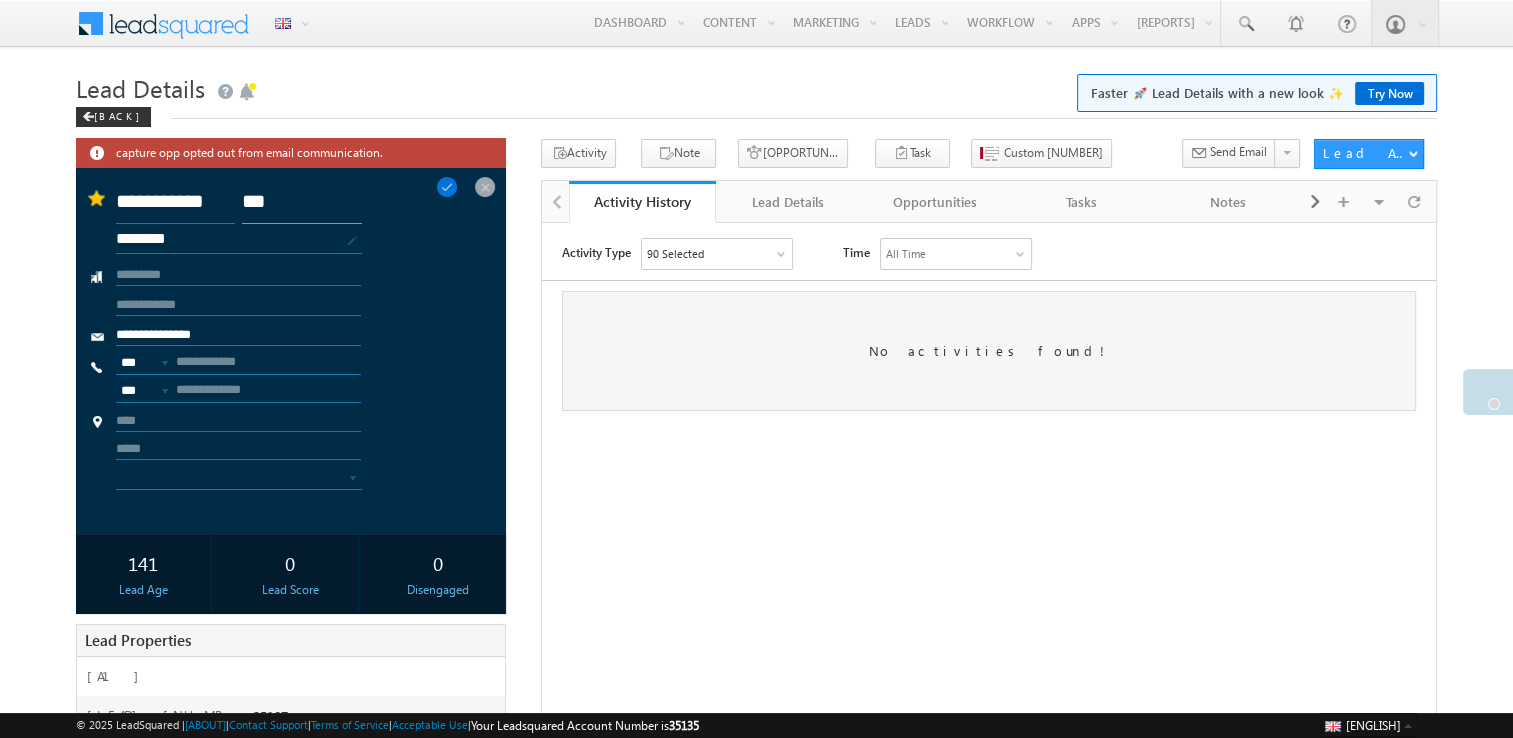 click on "***" at bounding box center (302, 206) 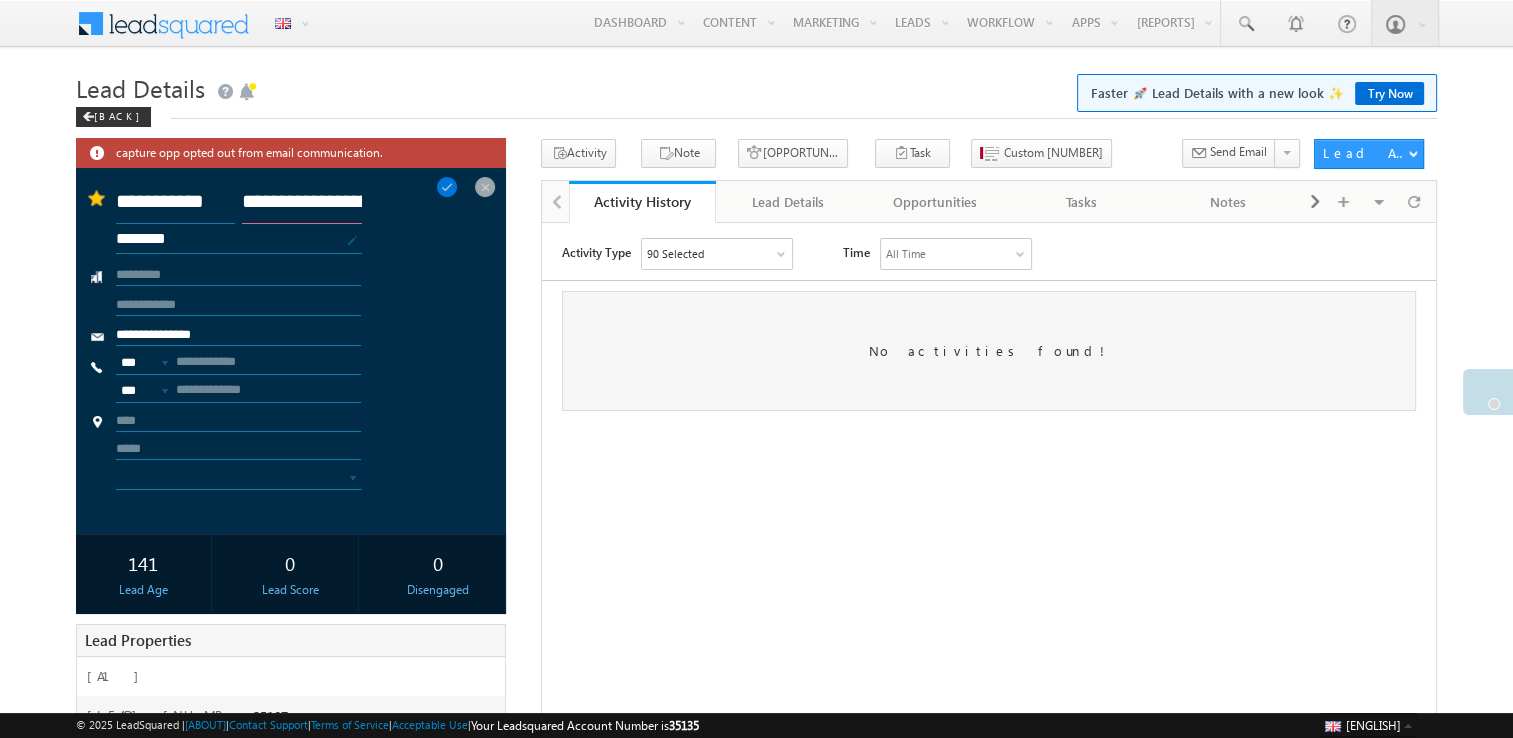 scroll, scrollTop: 0, scrollLeft: 730, axis: horizontal 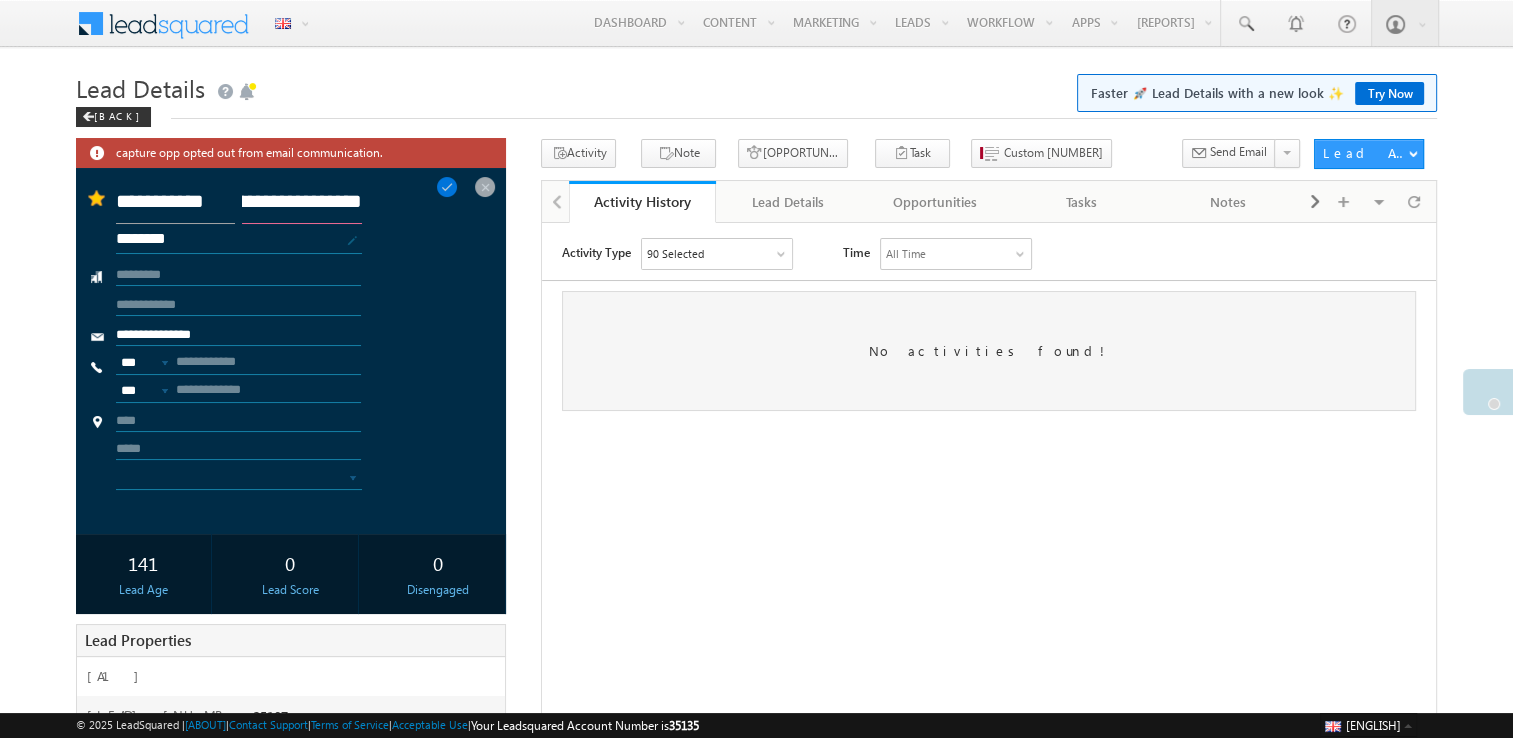type on "**********" 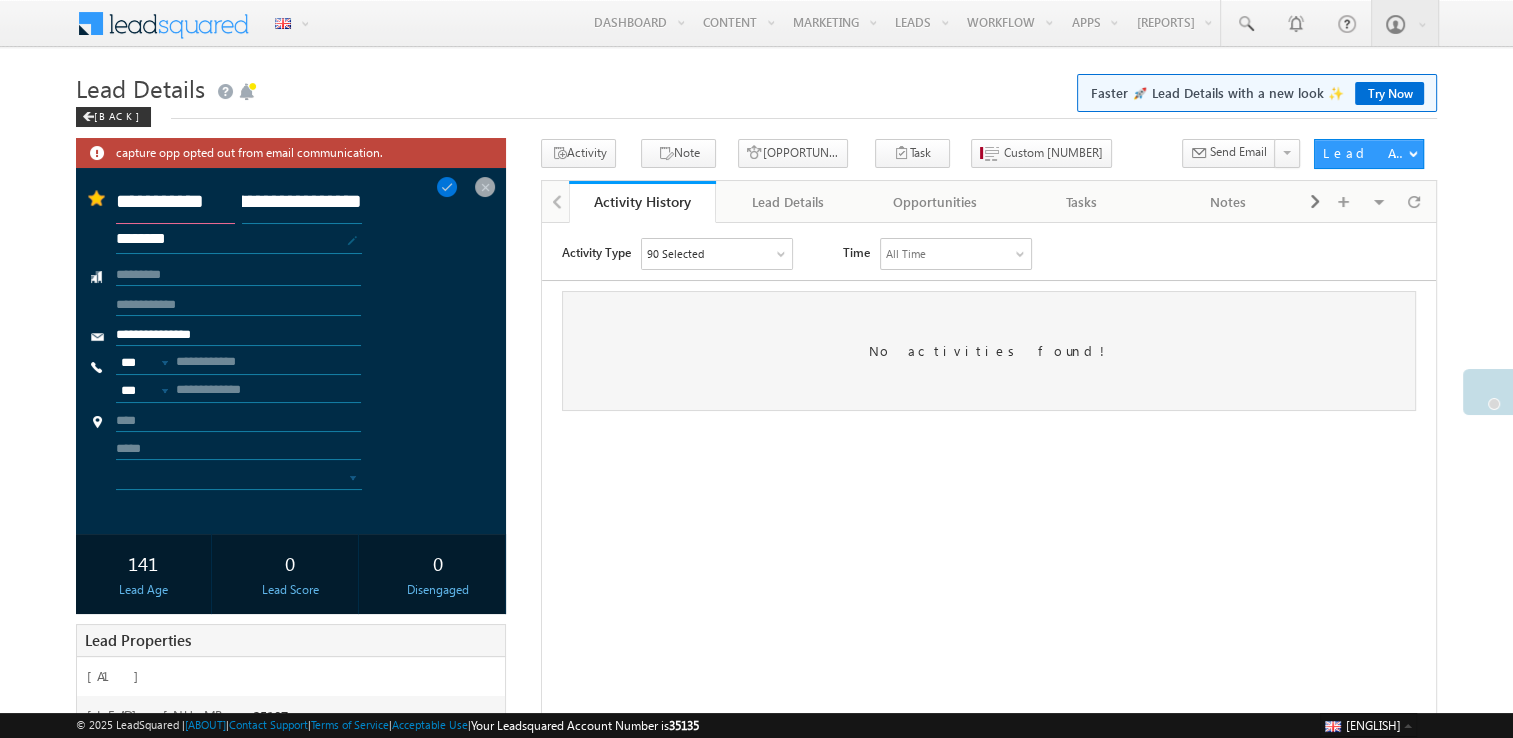 scroll, scrollTop: 0, scrollLeft: 0, axis: both 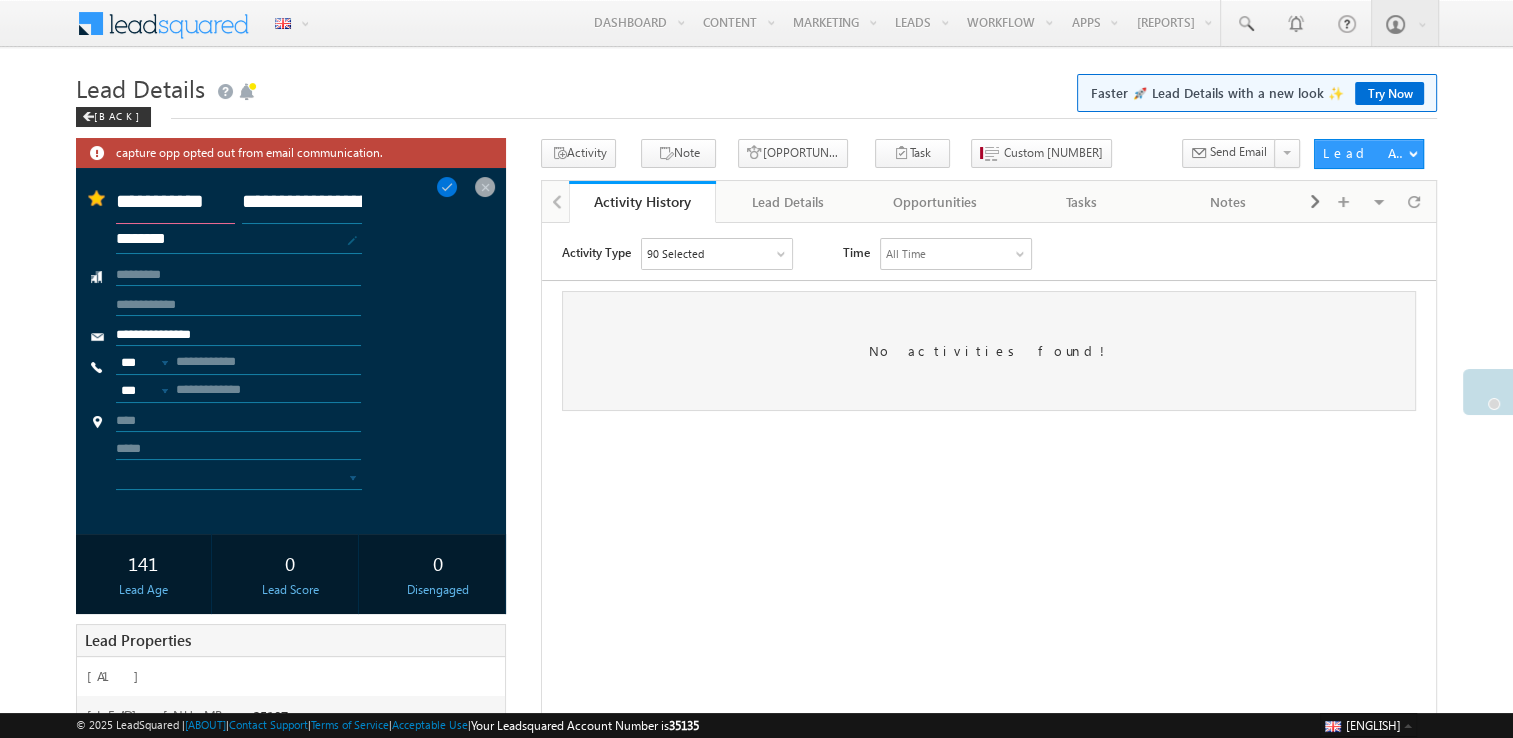 click on "**********" at bounding box center (176, 206) 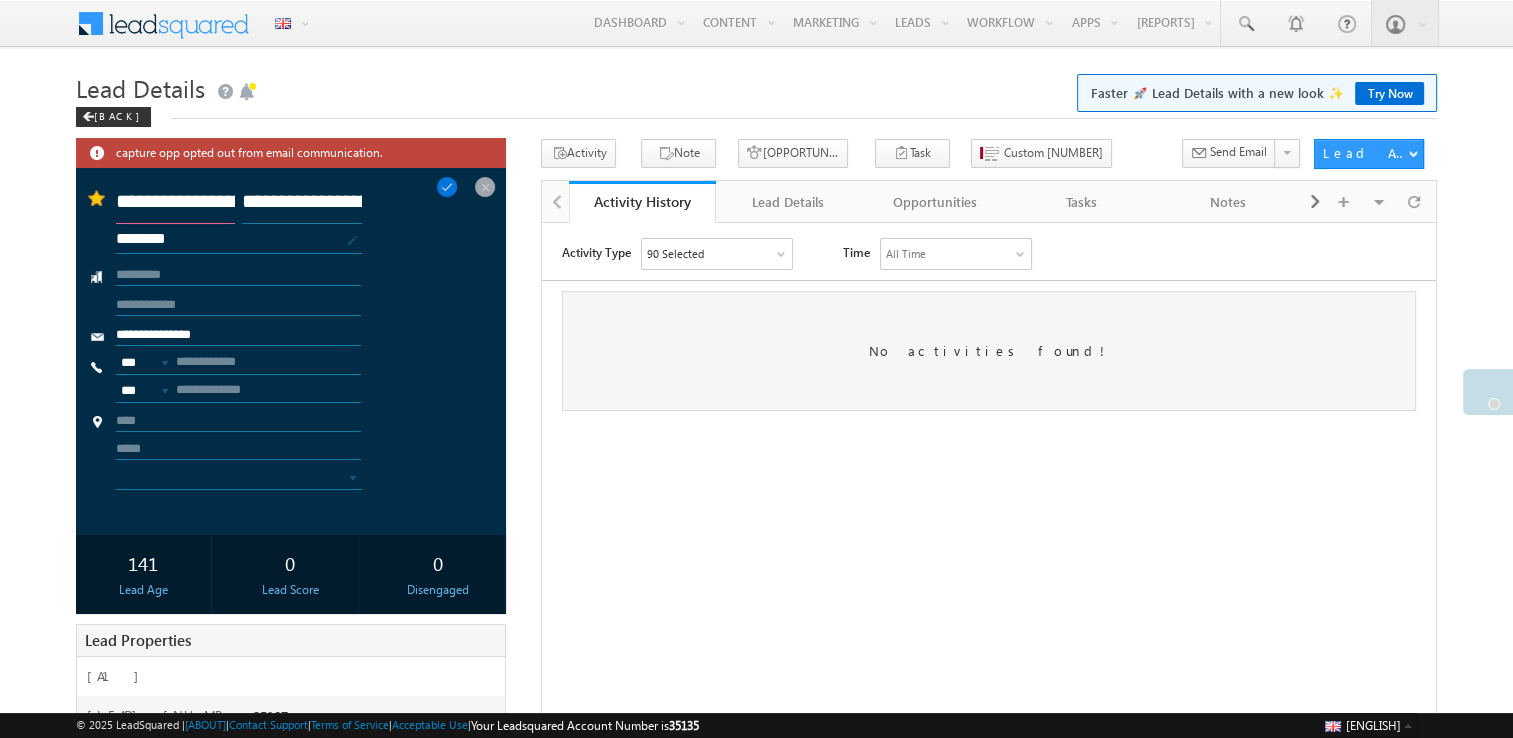 scroll, scrollTop: 0, scrollLeft: 730, axis: horizontal 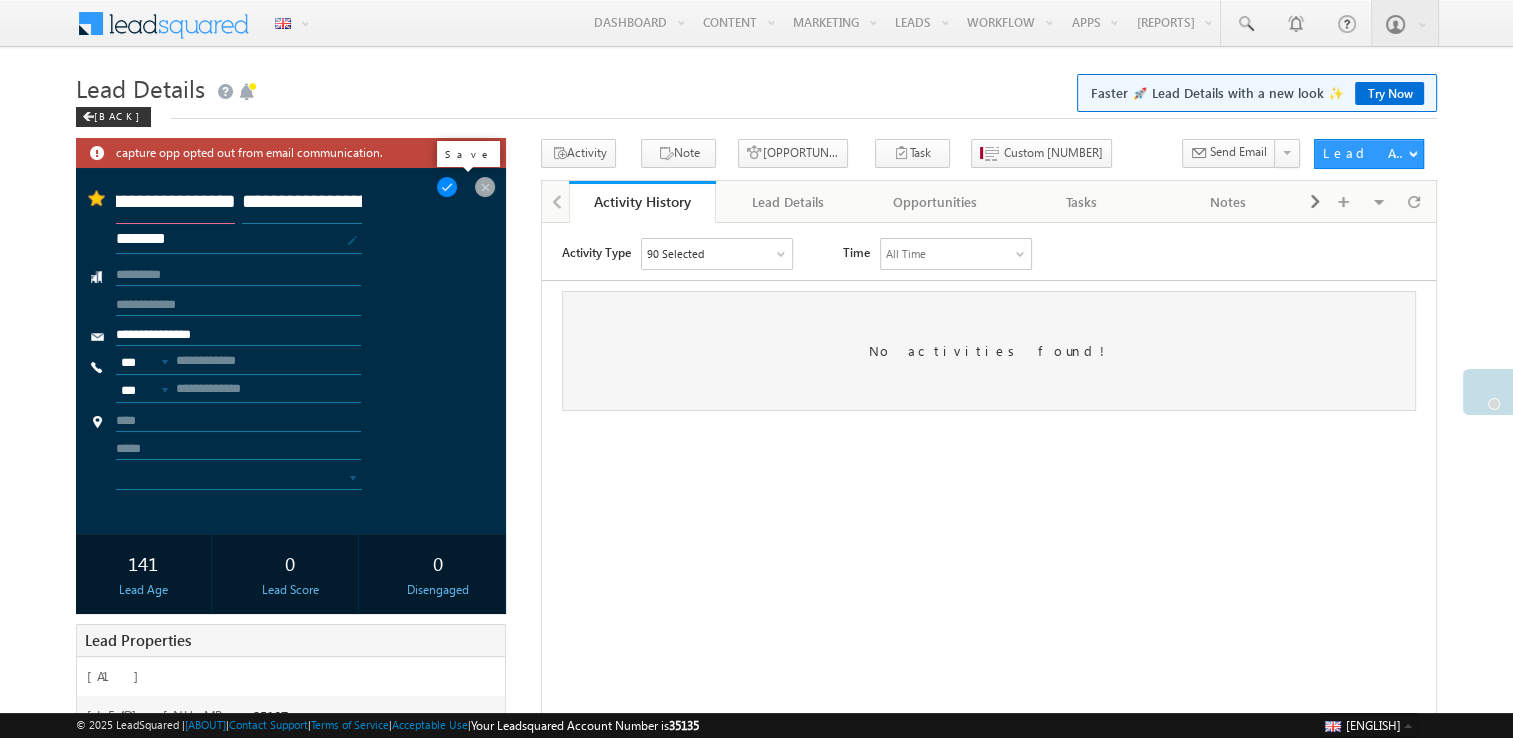 type on "**********" 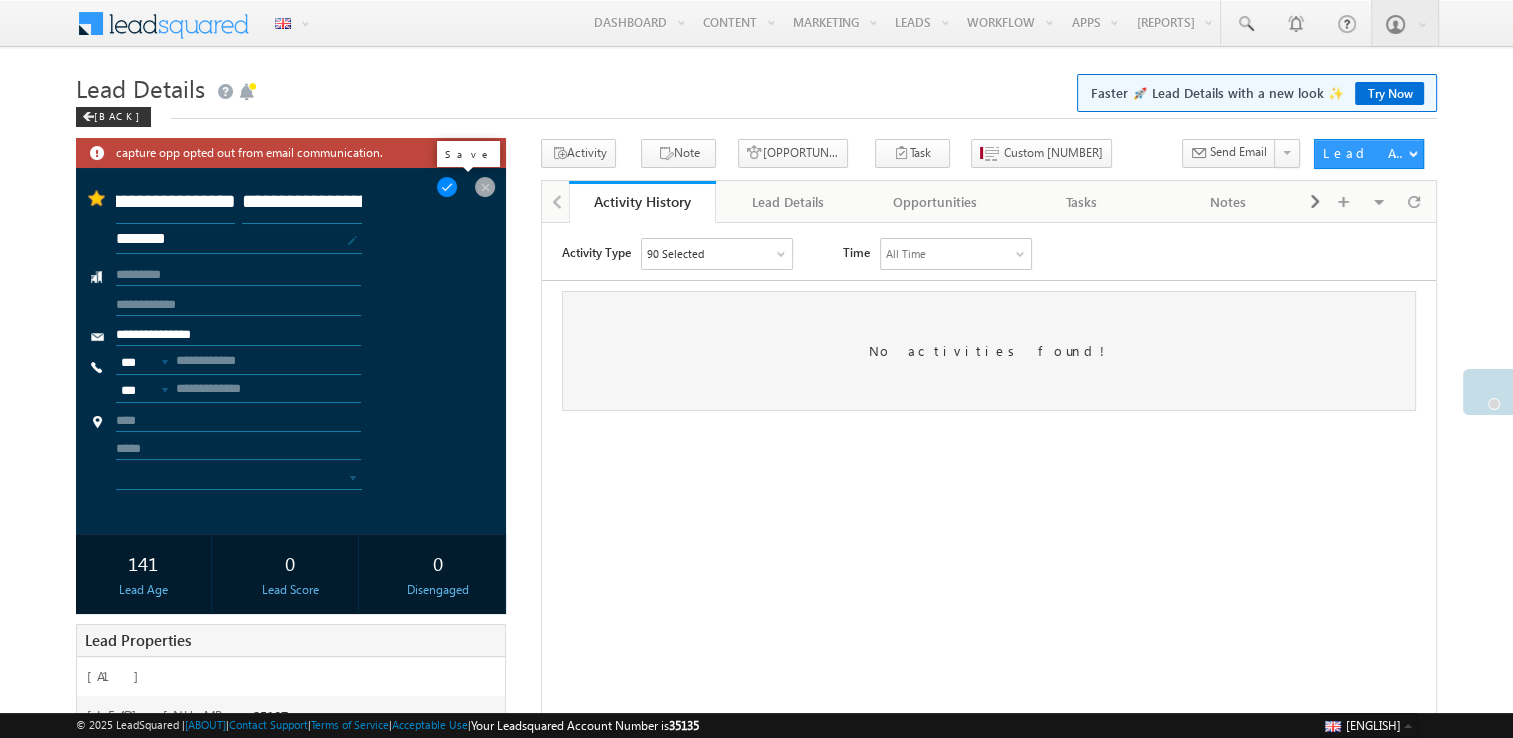 scroll, scrollTop: 0, scrollLeft: 0, axis: both 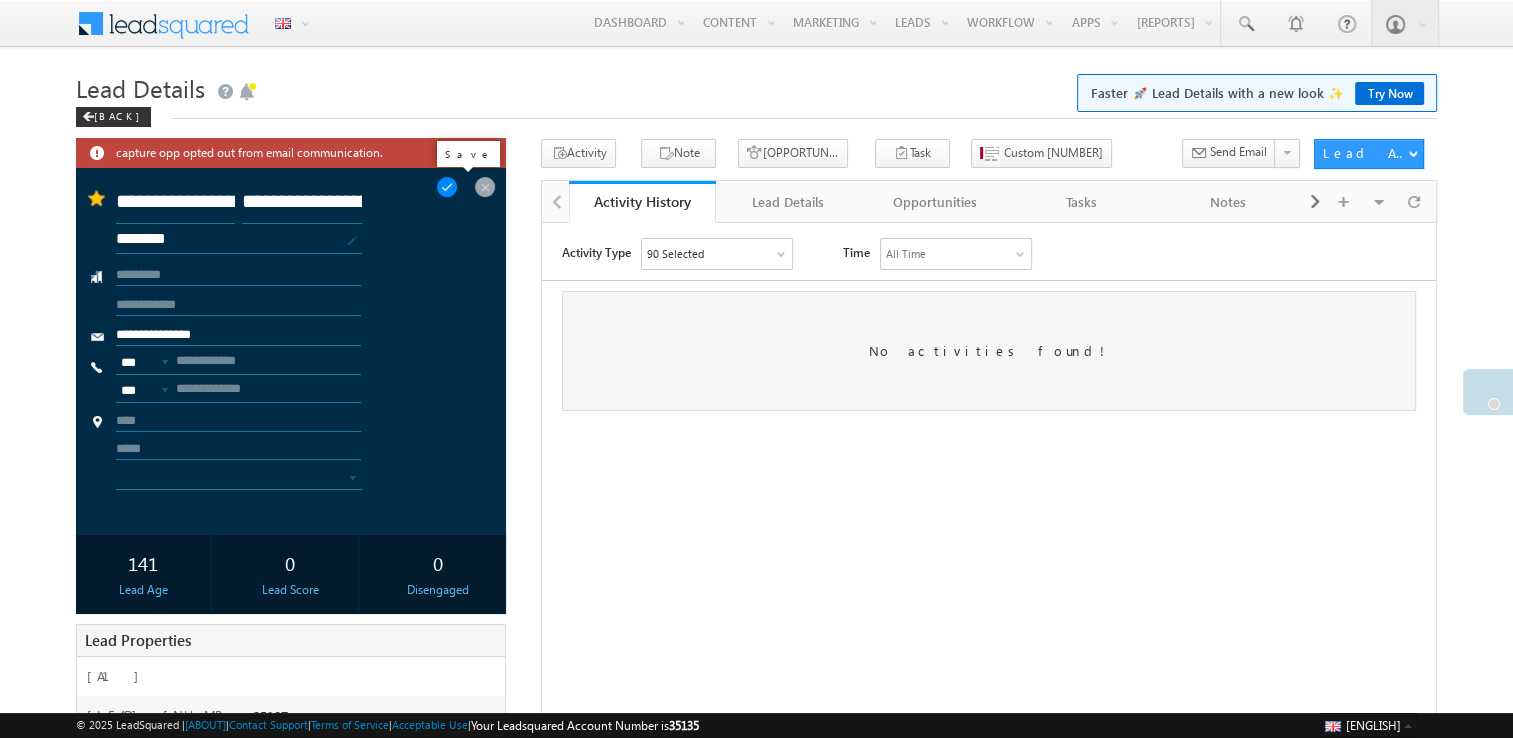 click at bounding box center (447, 187) 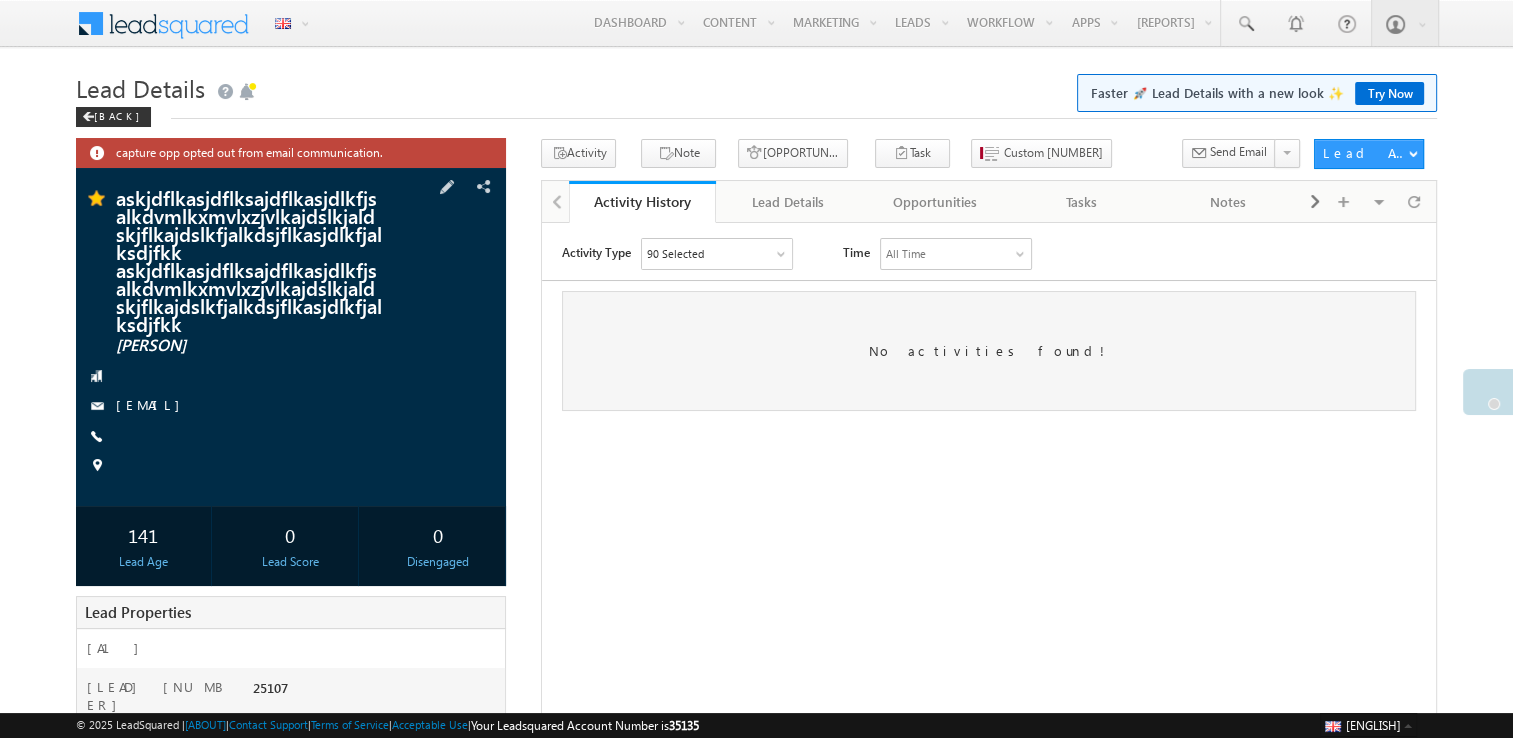 click on "askjdflkasjdflksajdflkasjdlkfjsalkdvmlkxmvlxzjvlkajdslkjaldskjflkajdslkfjalkdsjflkasjdlkfjalksdjfkk askjdflkasjdflksajdflkasjdlkfjsalkdvmlkxmvlxzjvlkajdslkjaldskjflkajdslkfjalkdsjflkasjdlkfjalksdjfkk" at bounding box center [249, 260] 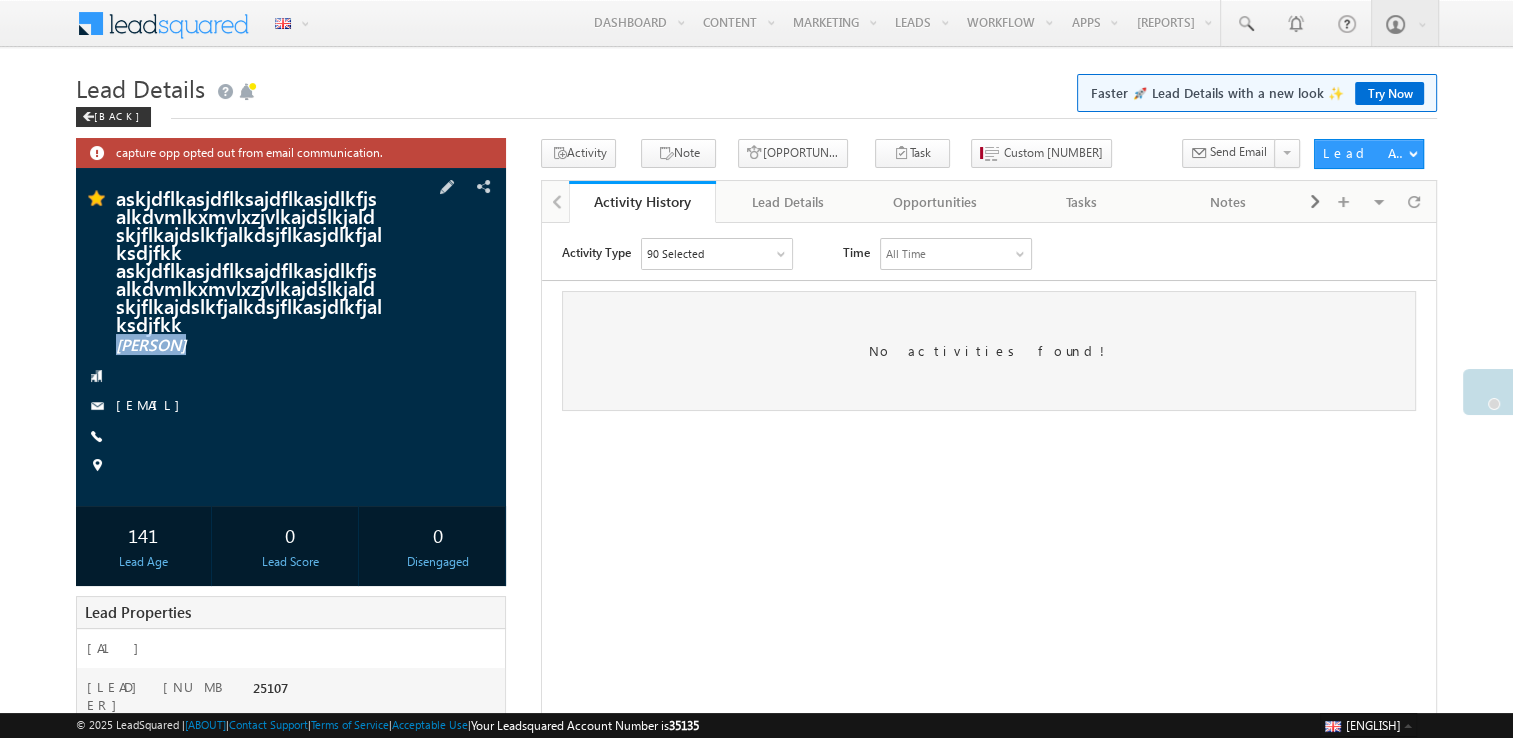 drag, startPoint x: 180, startPoint y: 324, endPoint x: 110, endPoint y: 276, distance: 84.87638 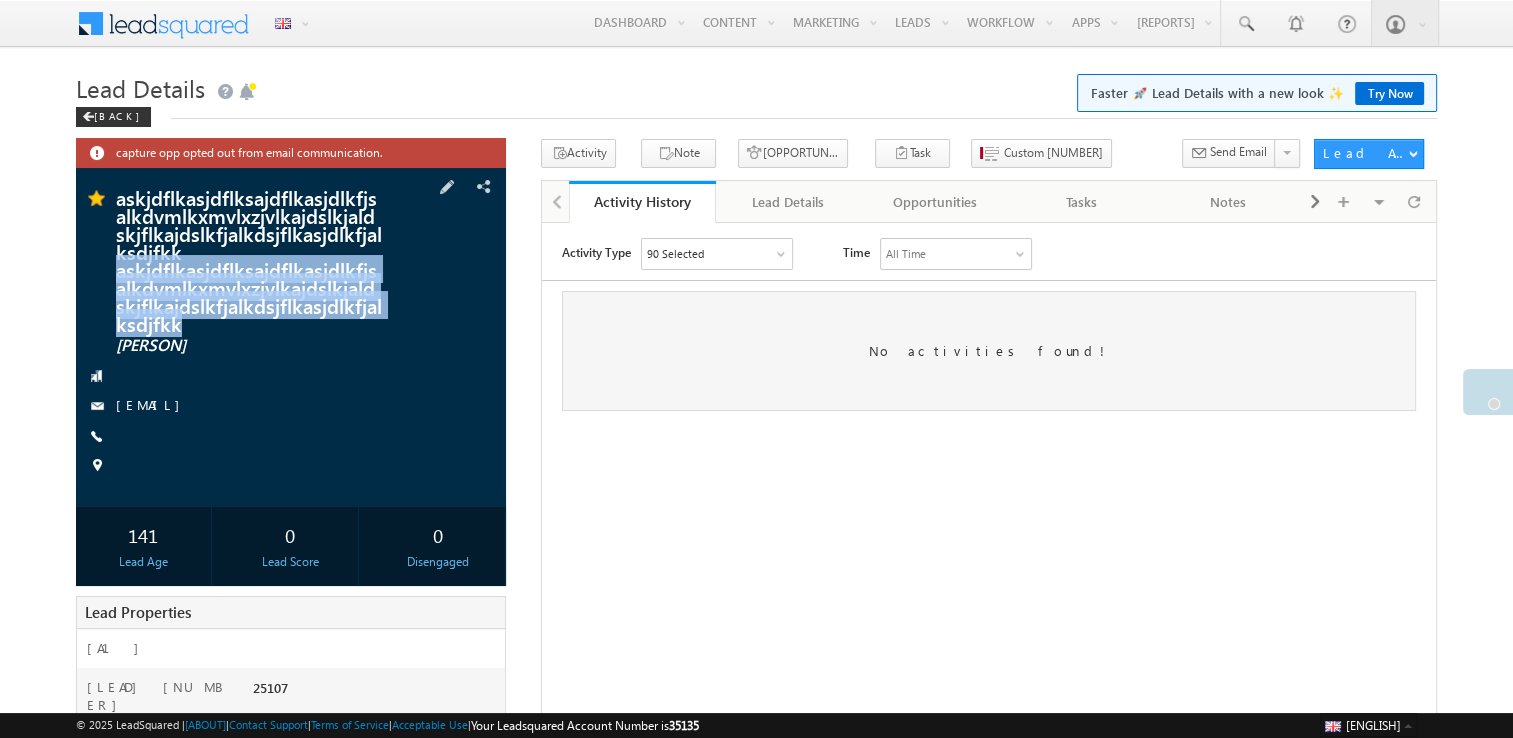 drag, startPoint x: 116, startPoint y: 276, endPoint x: 179, endPoint y: 326, distance: 80.43009 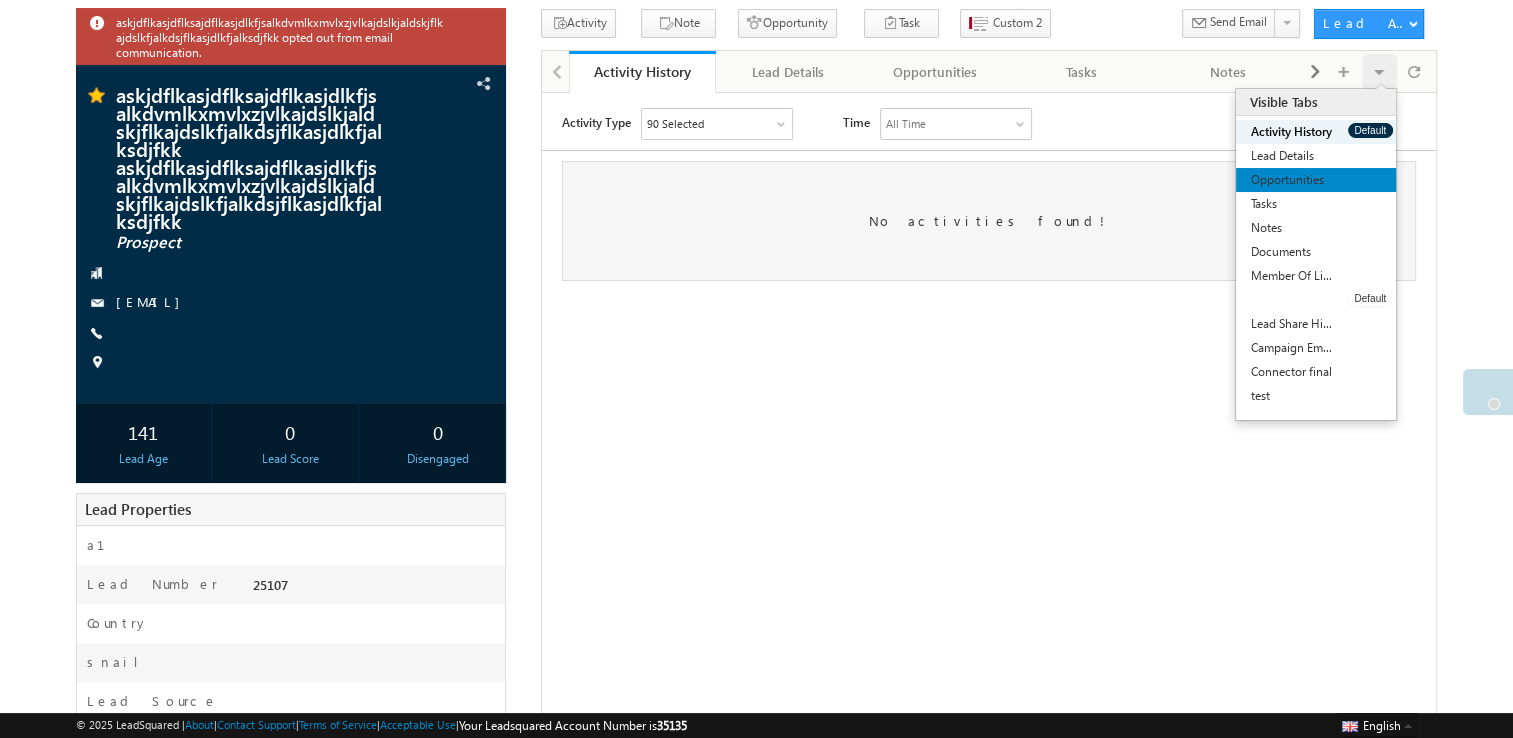 scroll, scrollTop: 0, scrollLeft: 0, axis: both 